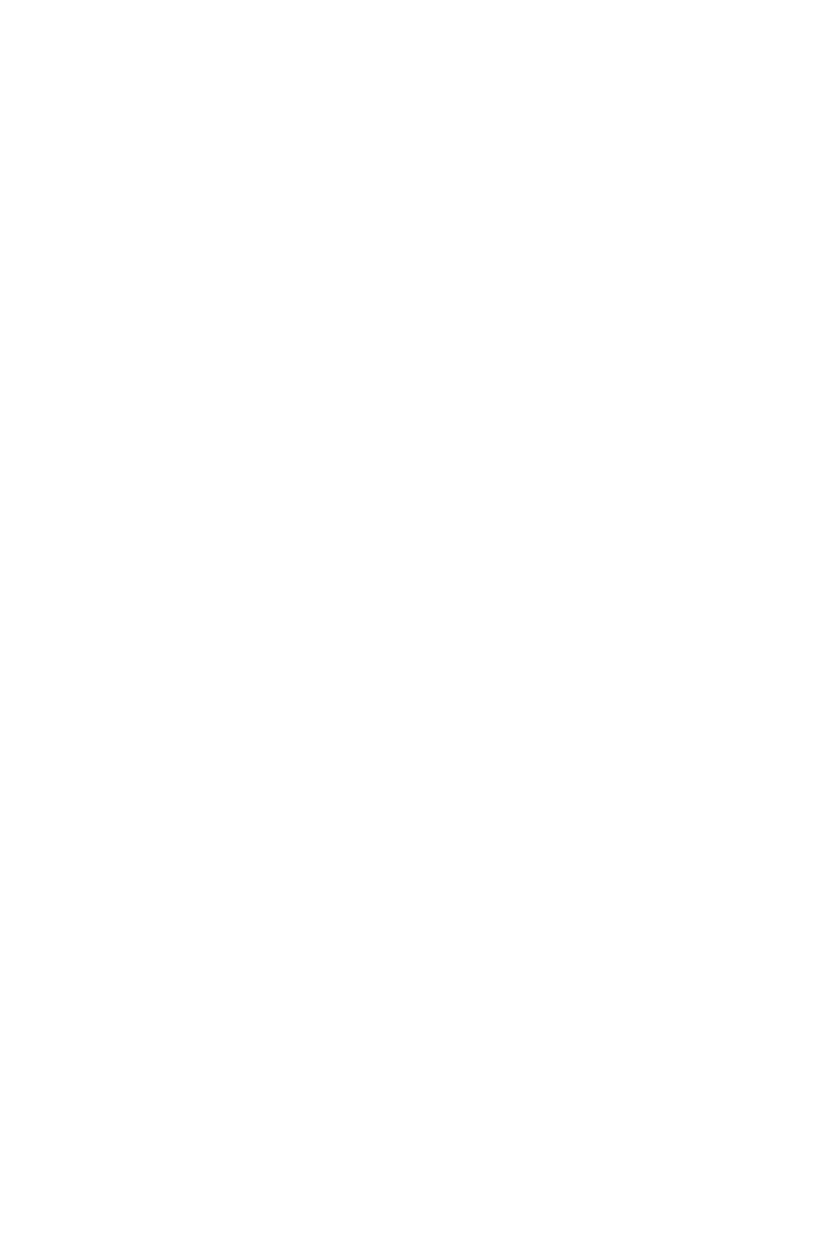scroll, scrollTop: 0, scrollLeft: 0, axis: both 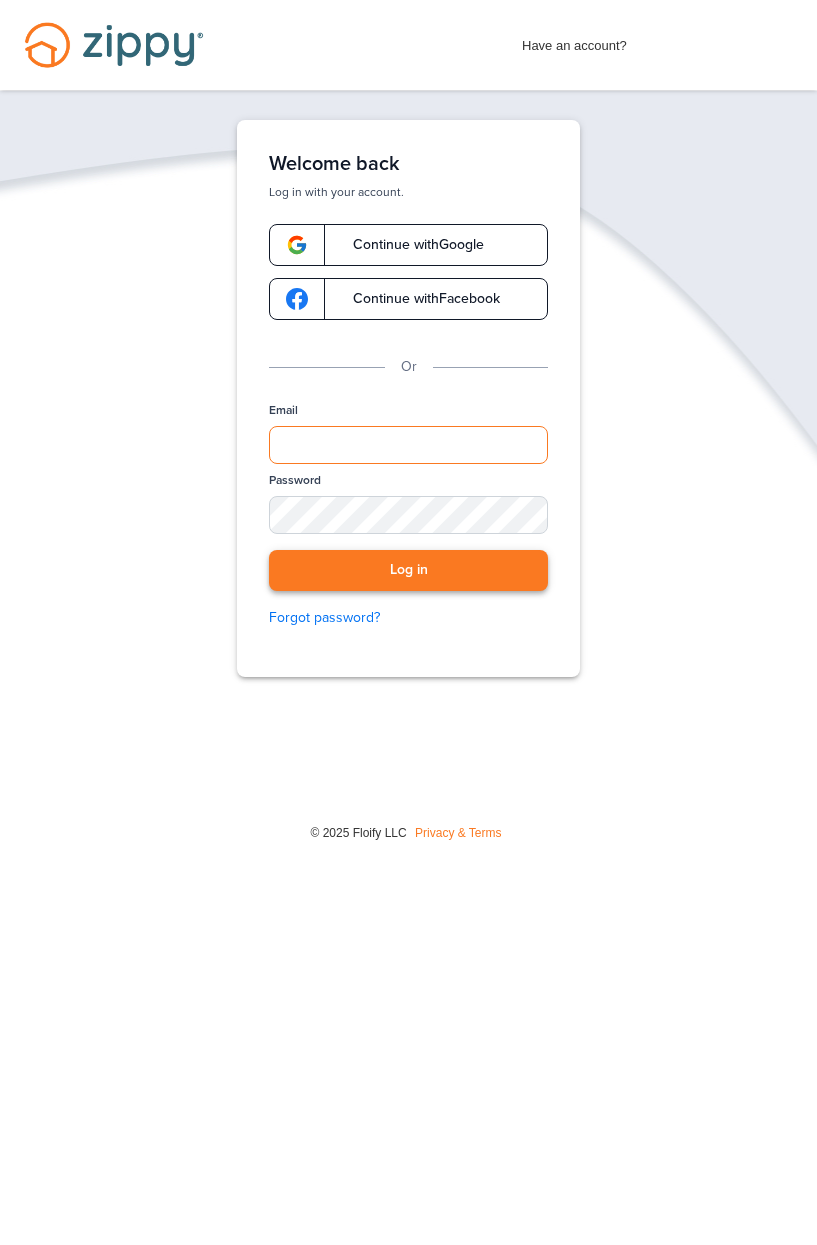 type on "**********" 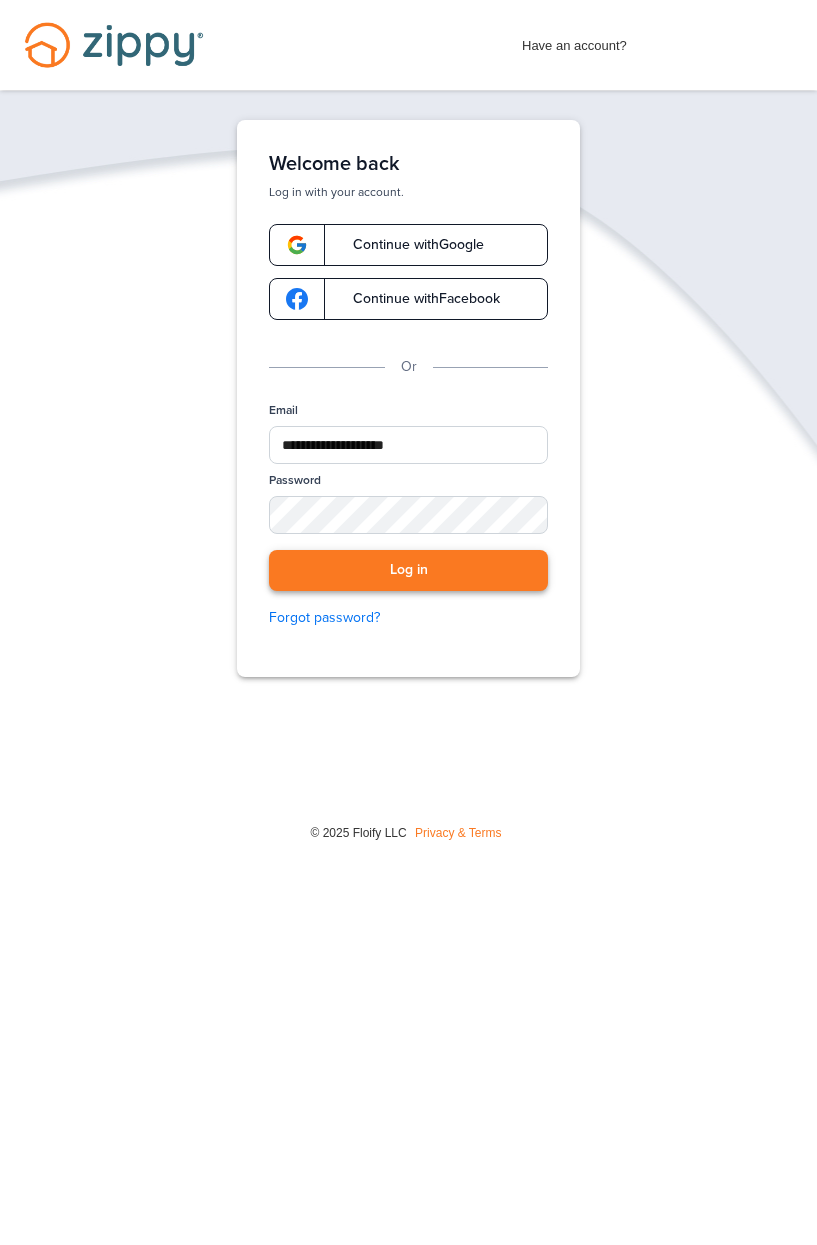 click on "Log in" at bounding box center (408, 570) 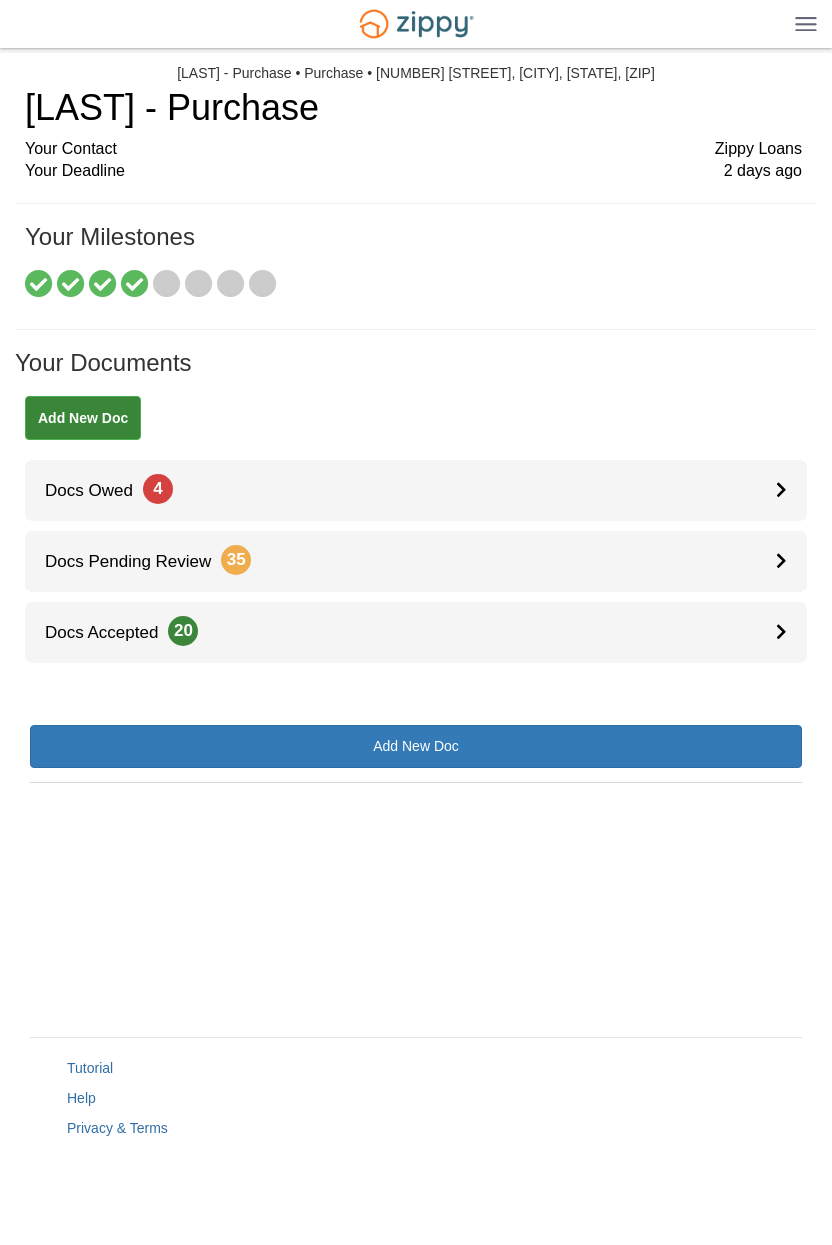 scroll, scrollTop: 0, scrollLeft: 0, axis: both 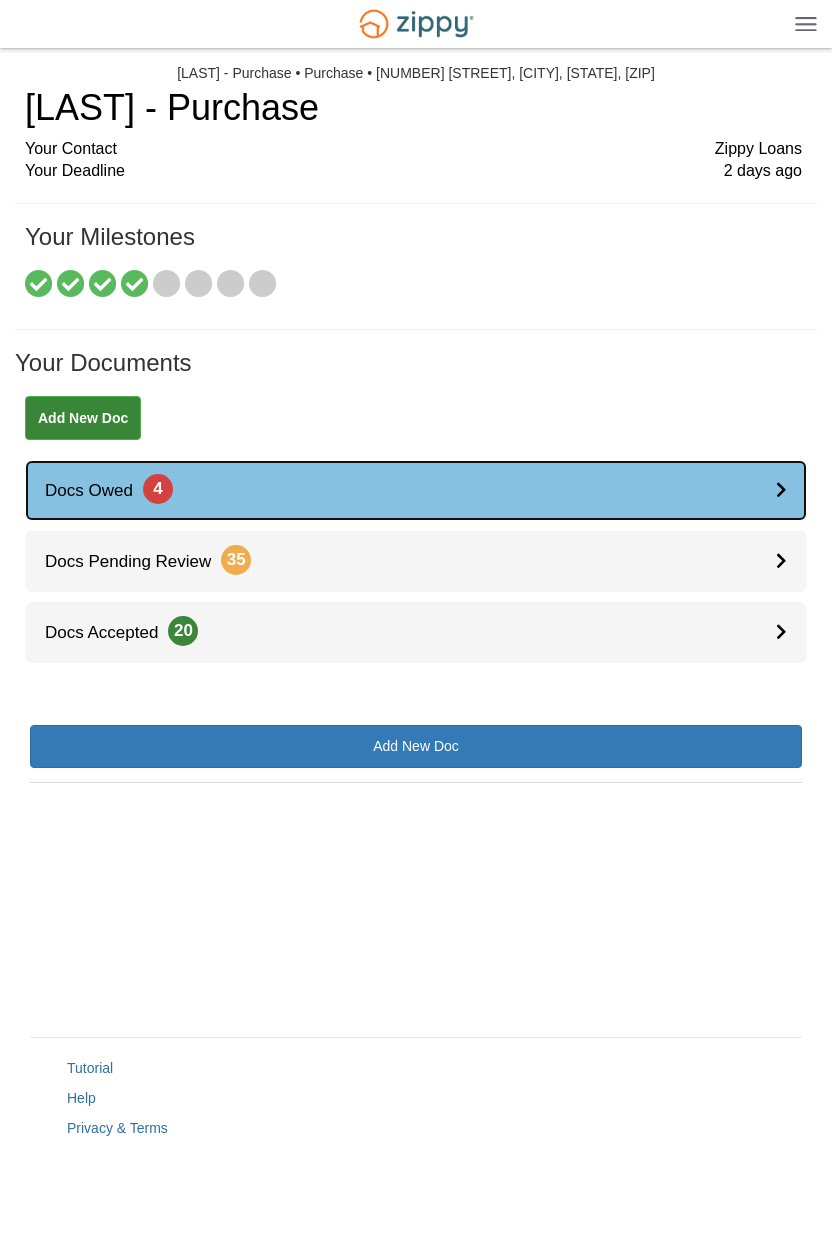 click on "Docs Owed 4" at bounding box center [416, 490] 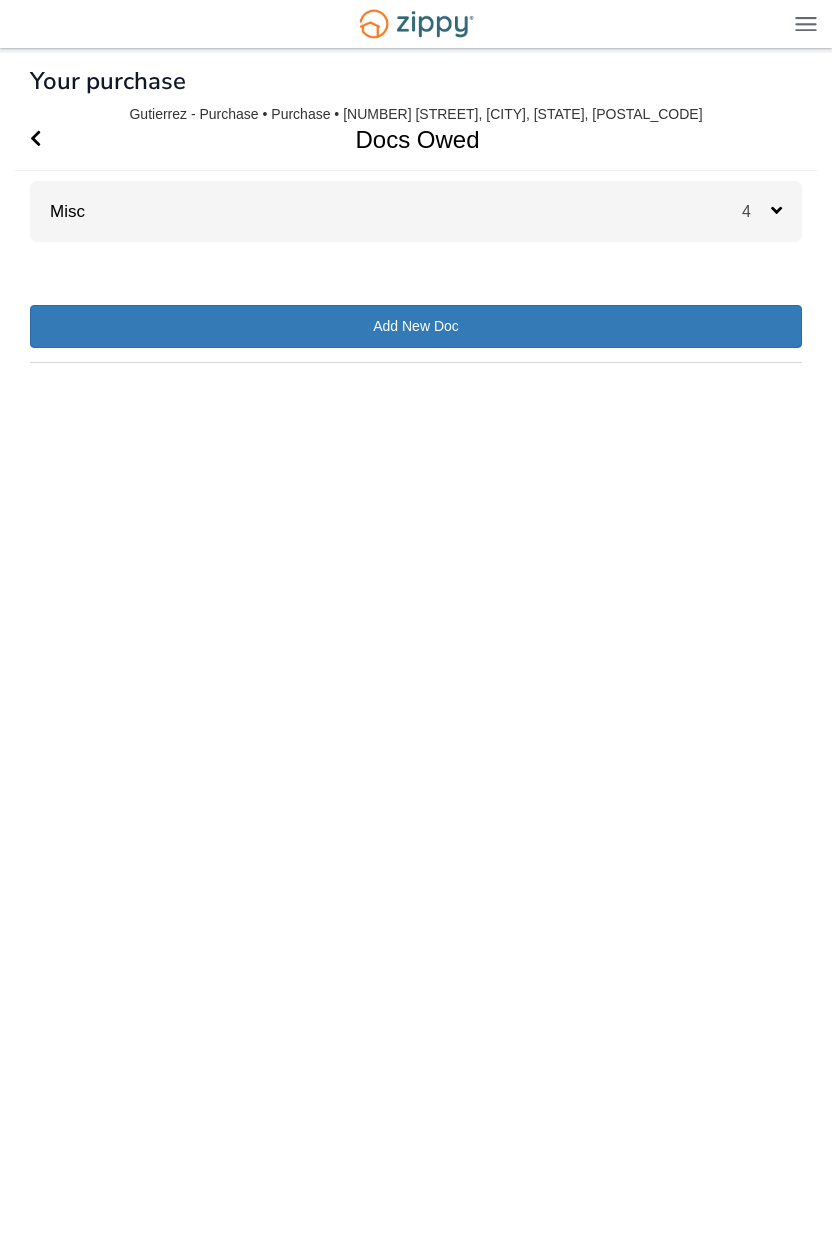 scroll, scrollTop: 0, scrollLeft: 0, axis: both 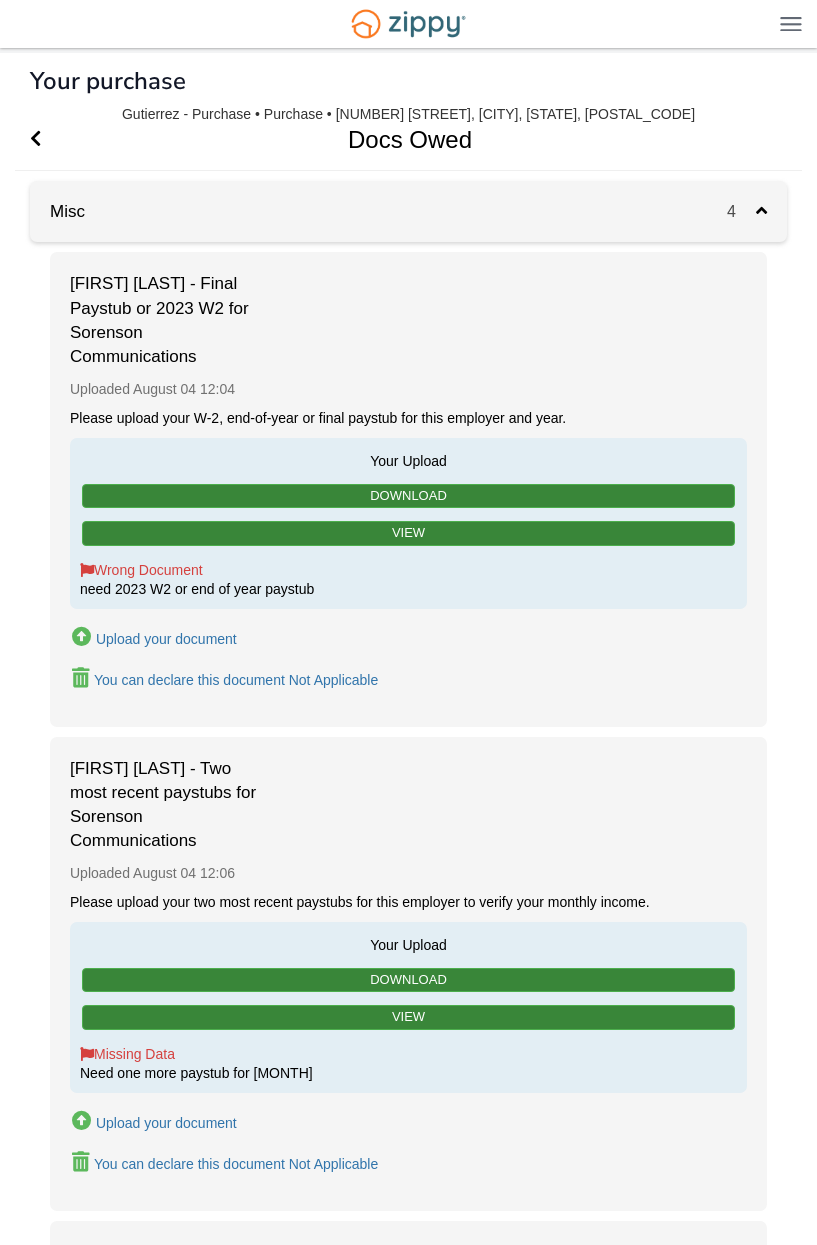 click on "Upload your document" at bounding box center (166, 639) 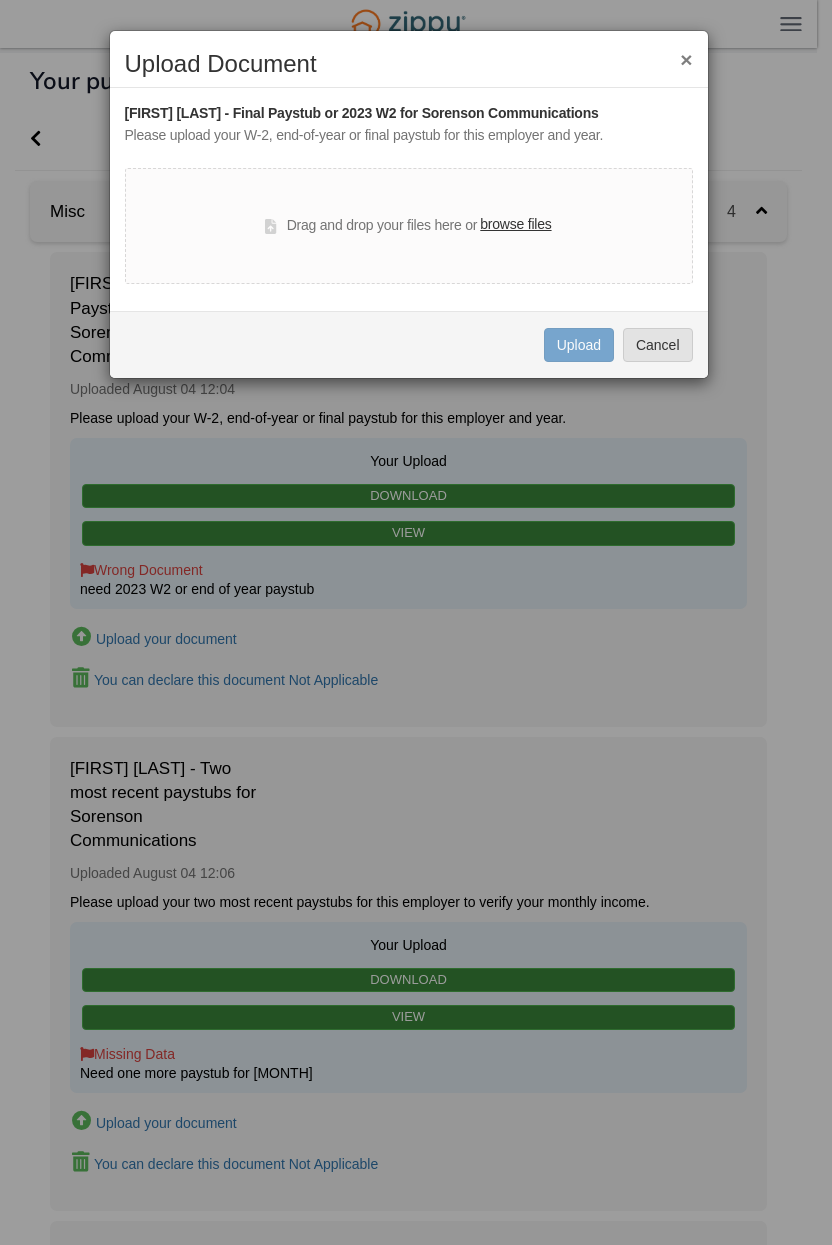 click on "browse files" at bounding box center (515, 225) 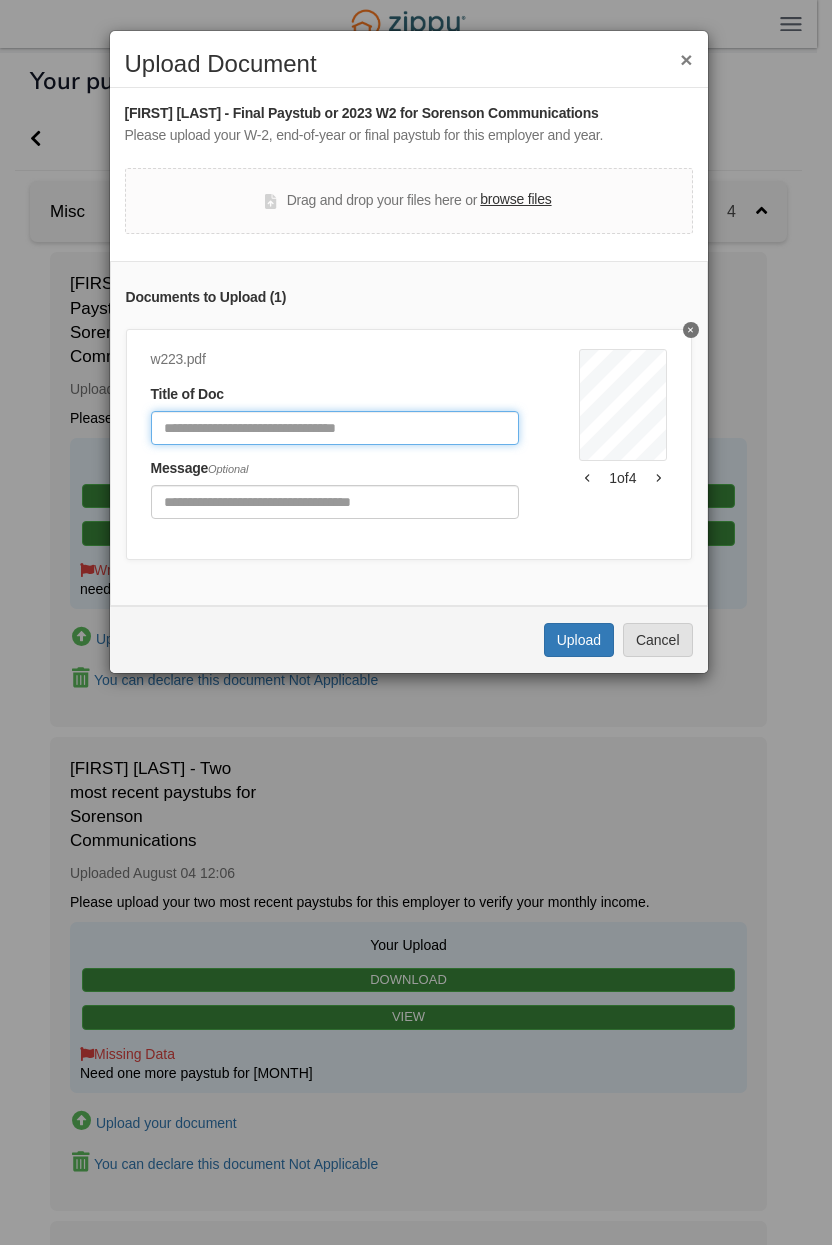 click 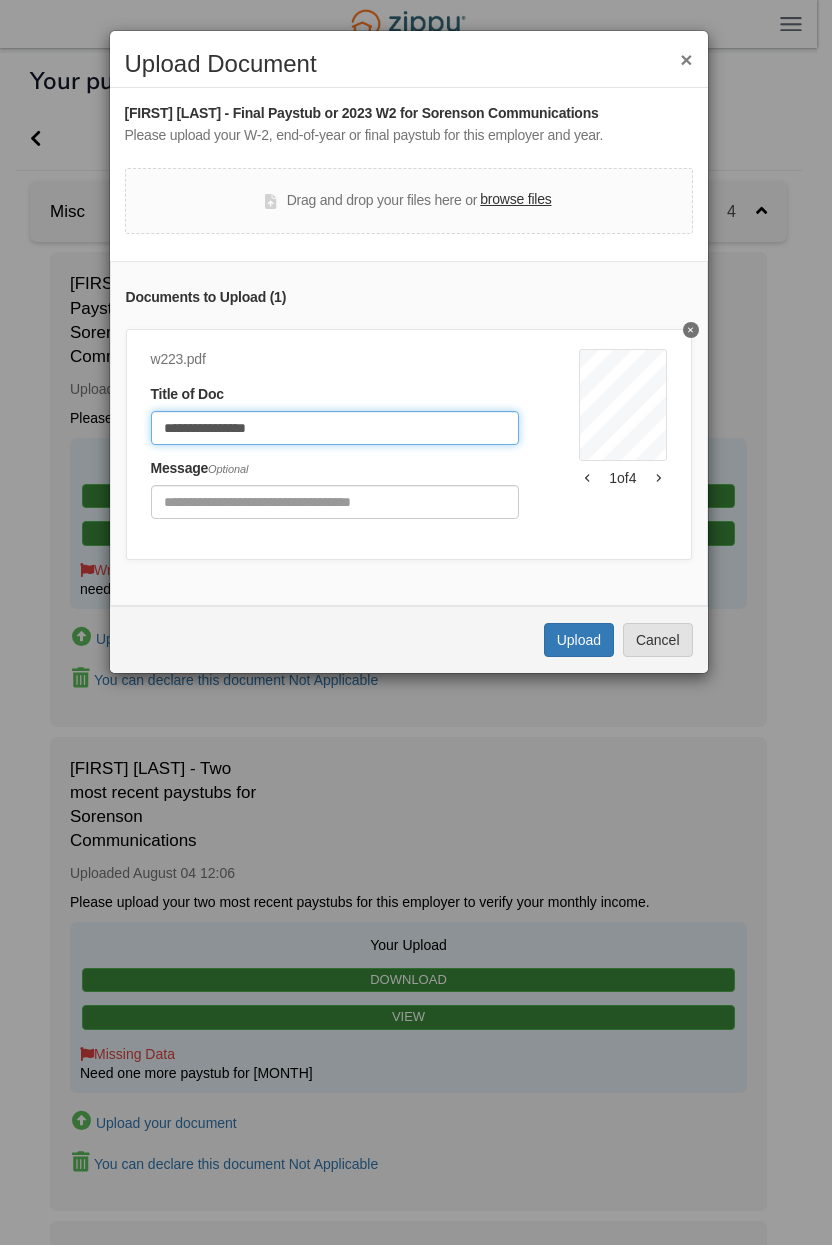 type on "**********" 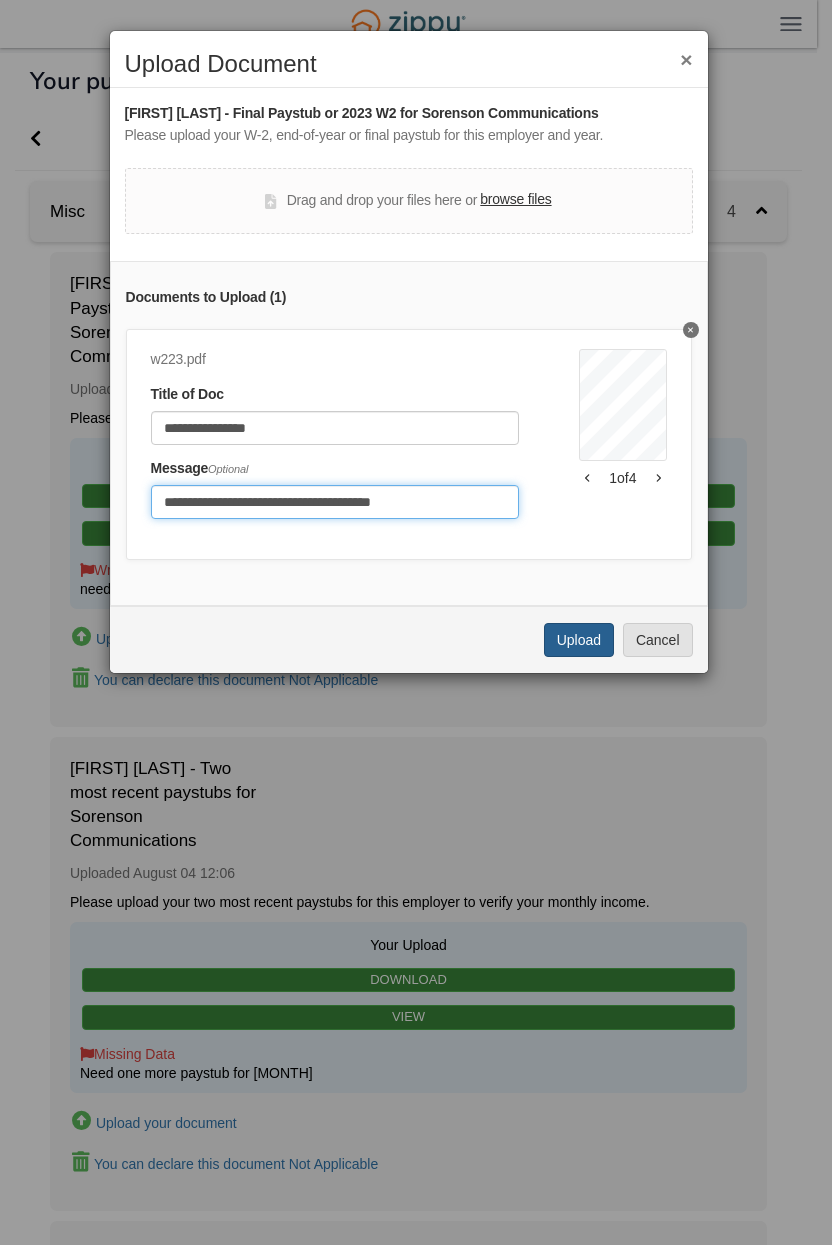 type on "**********" 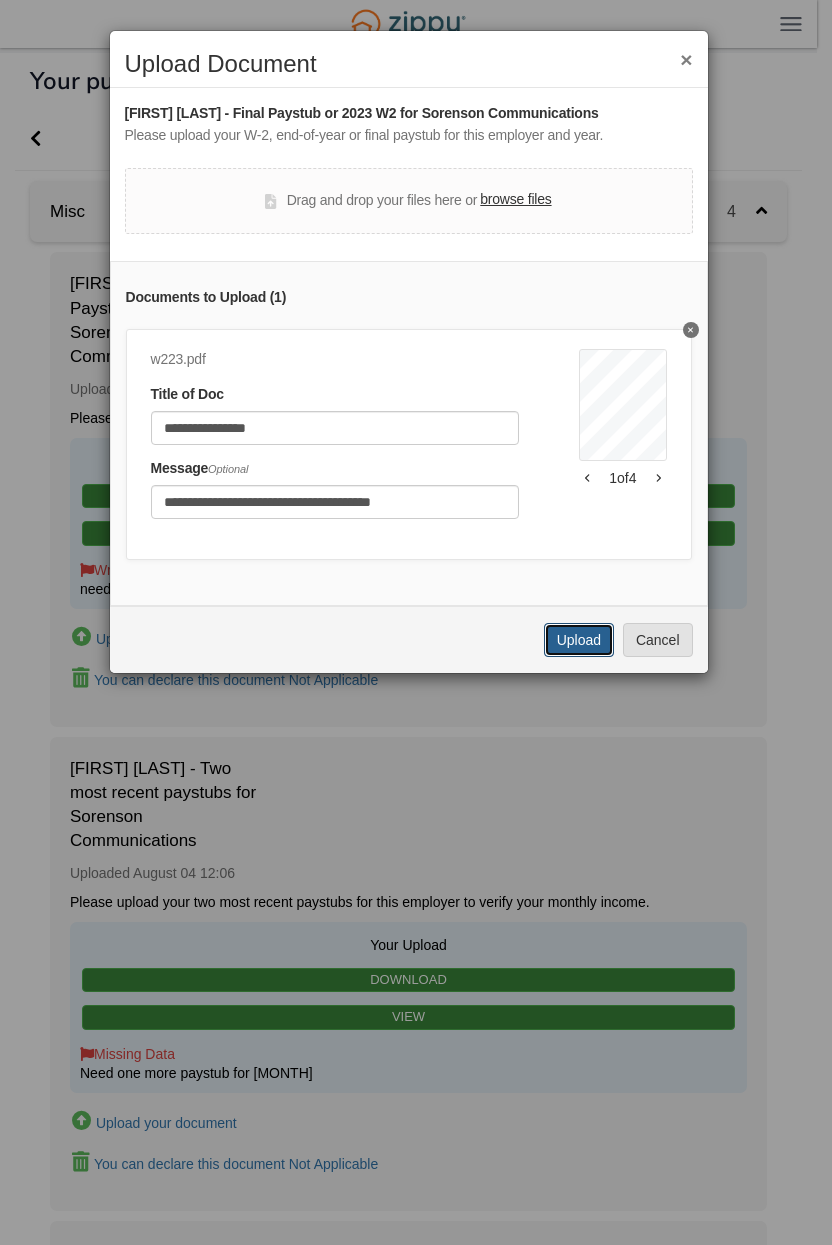 click on "Upload" at bounding box center (579, 640) 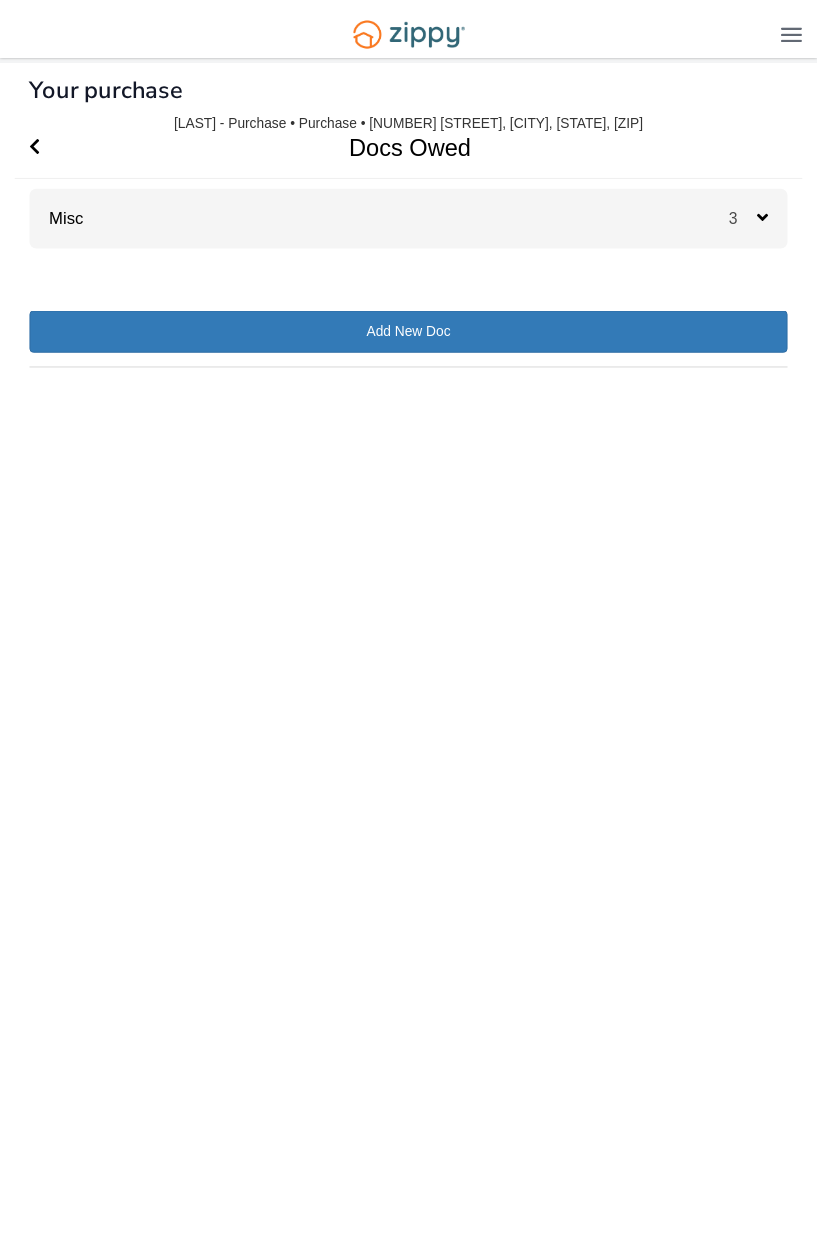 scroll, scrollTop: 0, scrollLeft: 0, axis: both 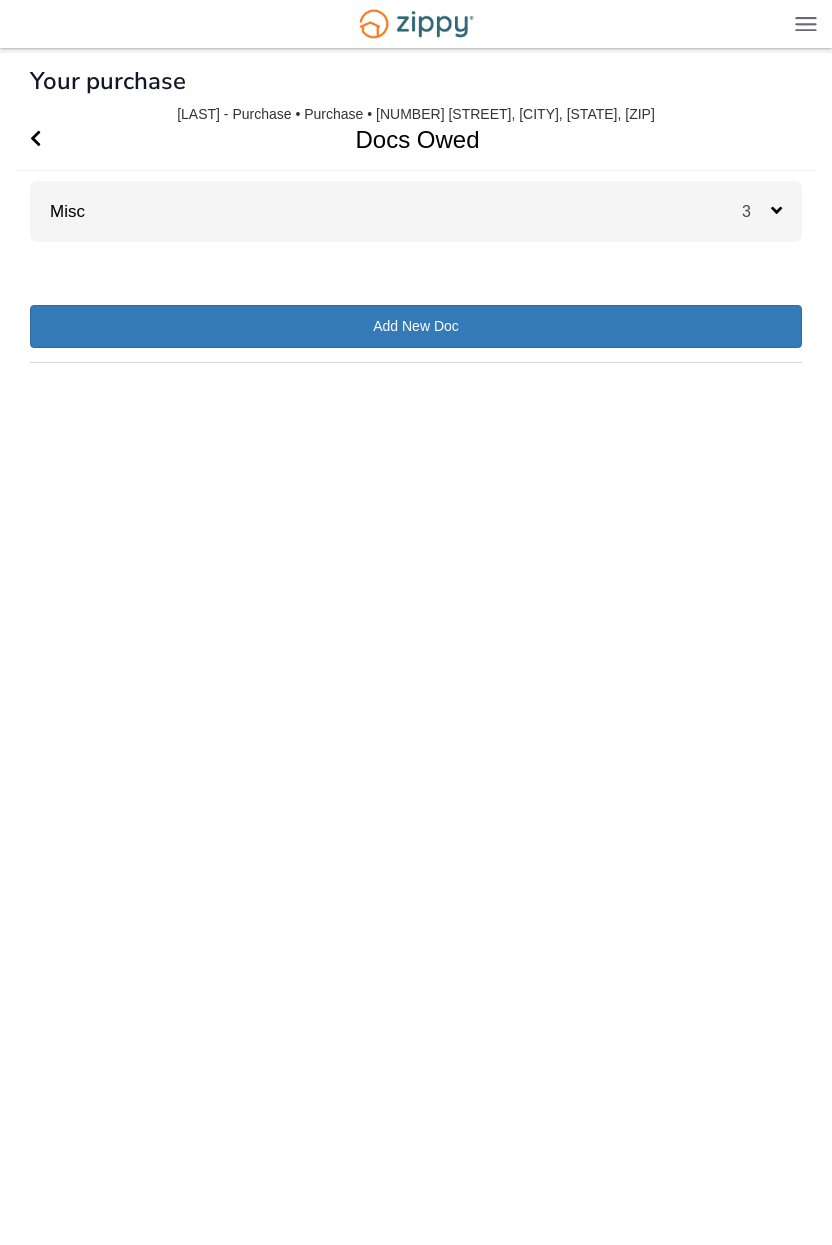 click on "Misc
3" at bounding box center (416, 211) 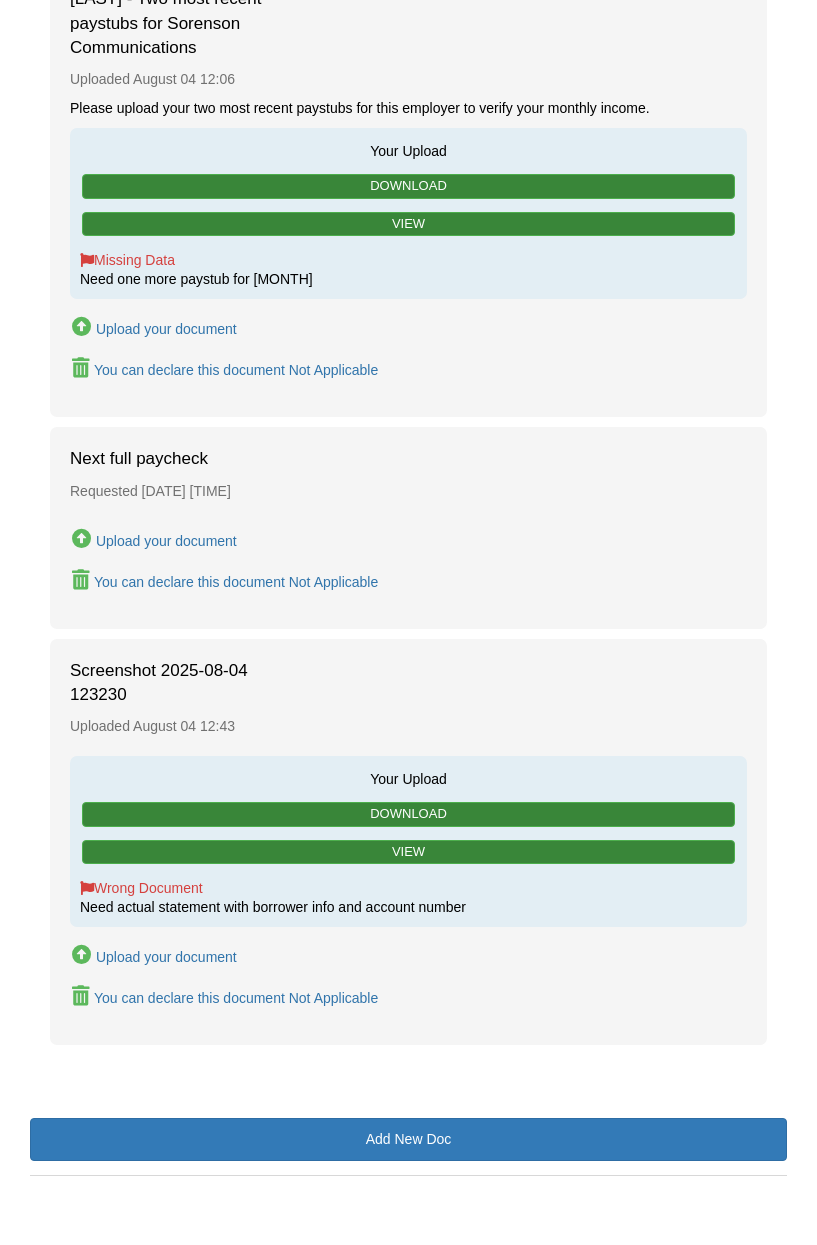 scroll, scrollTop: 310, scrollLeft: 0, axis: vertical 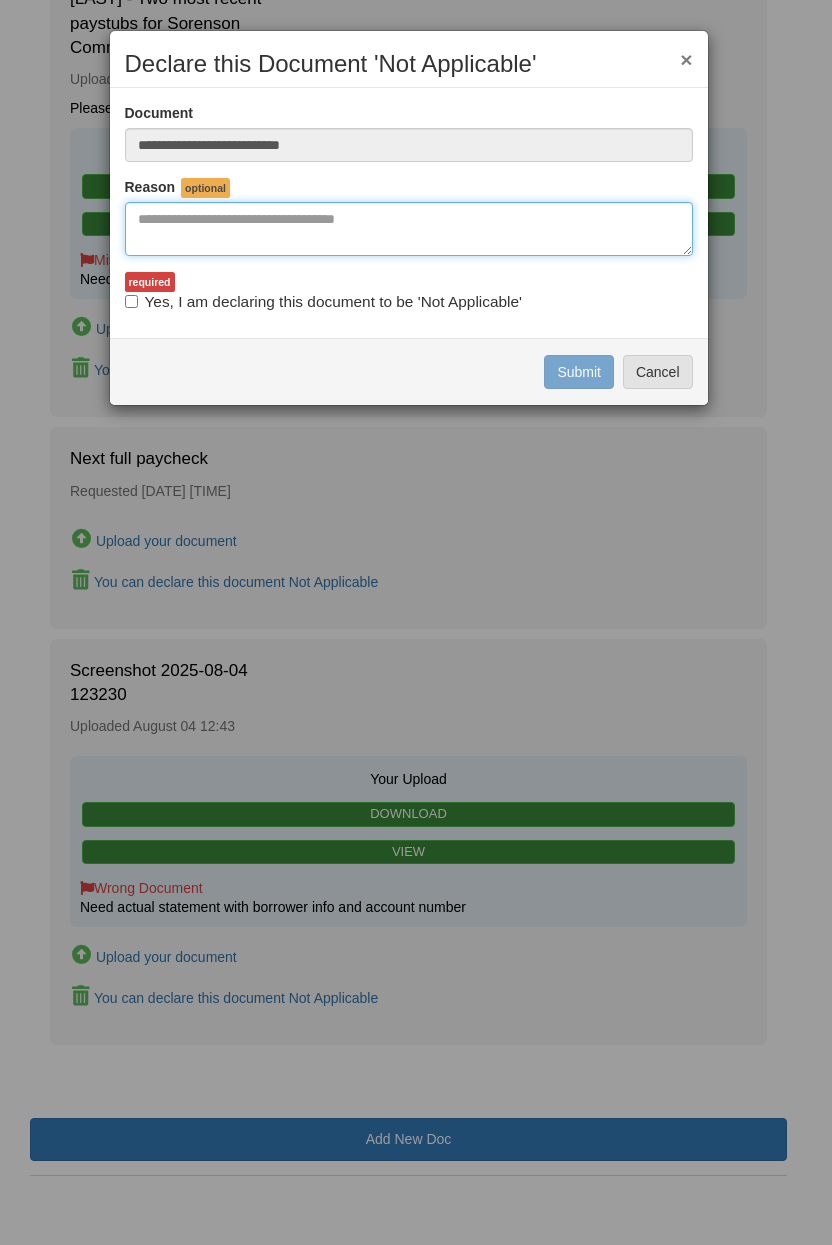 click at bounding box center [409, 229] 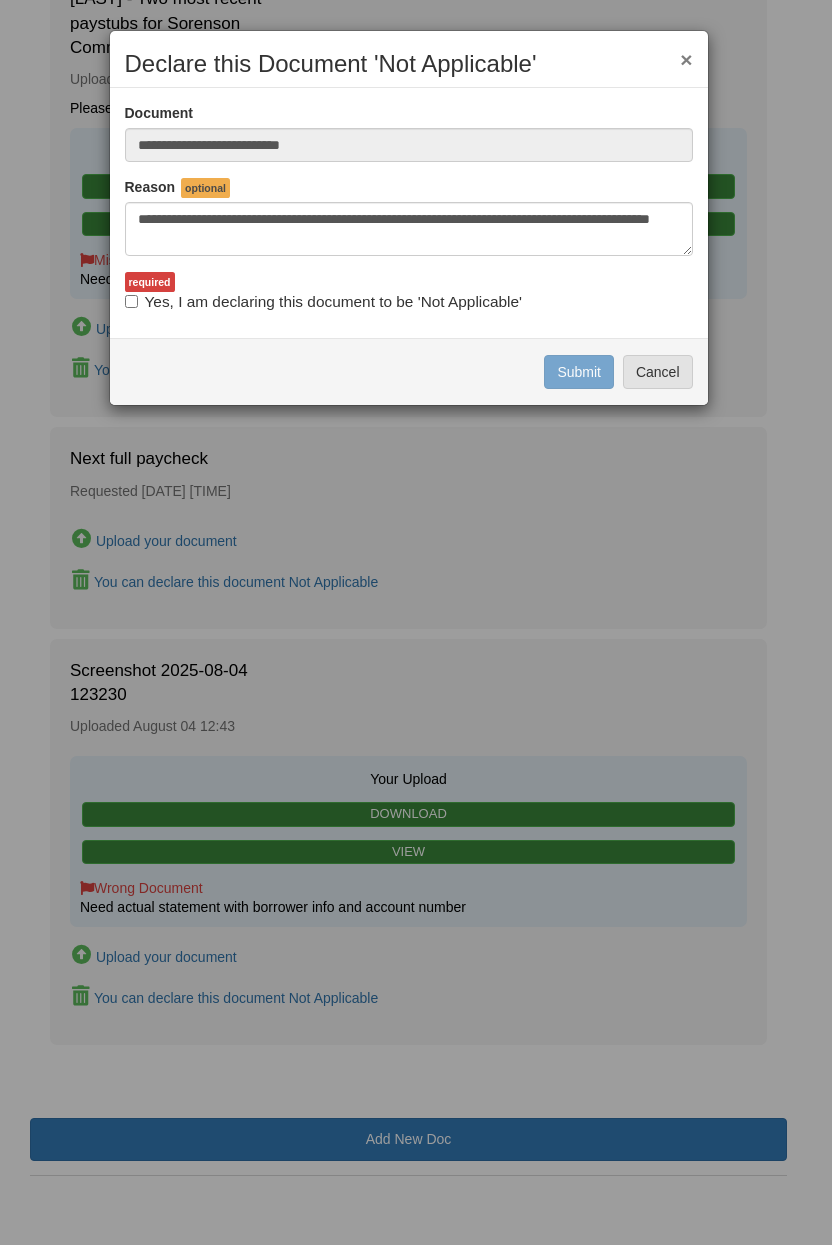 click on "Yes, I am declaring this document to be 'Not
Applicable'" at bounding box center (323, 302) 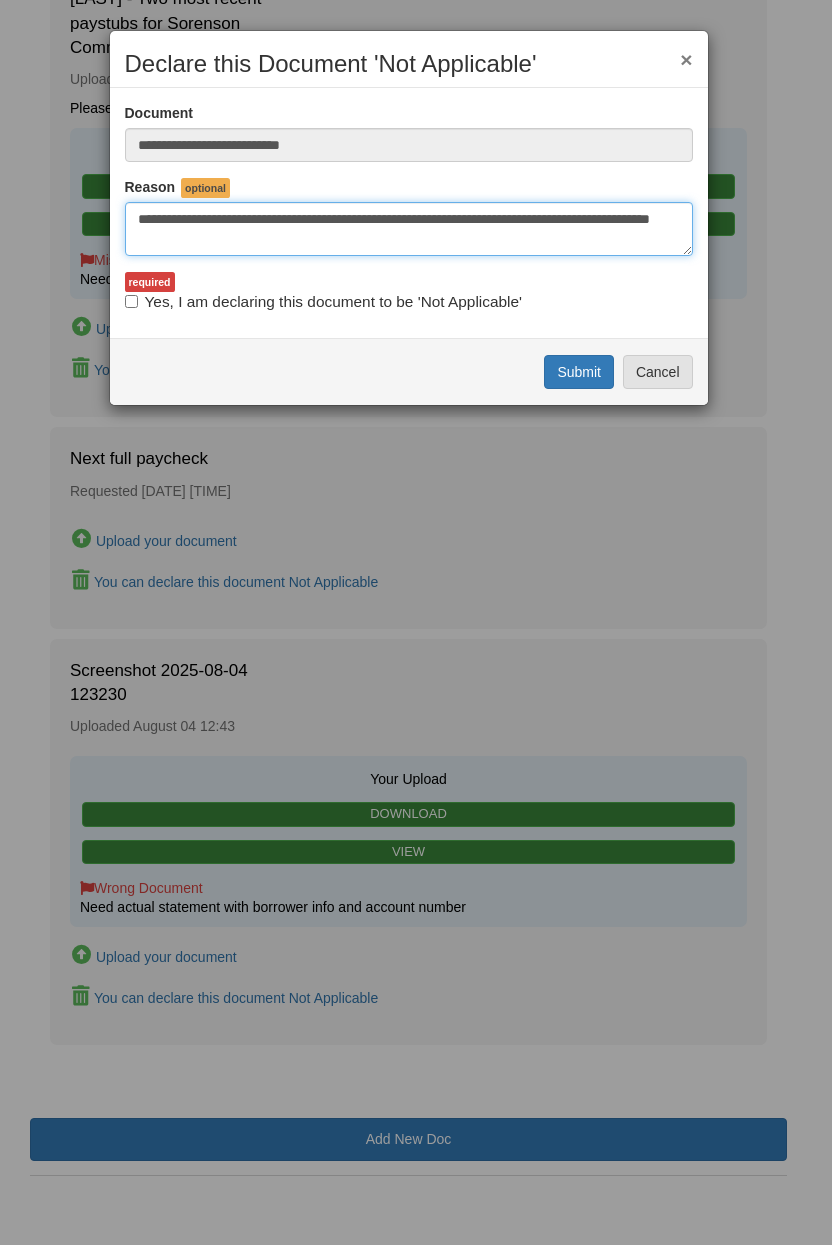 click on "**********" at bounding box center [409, 229] 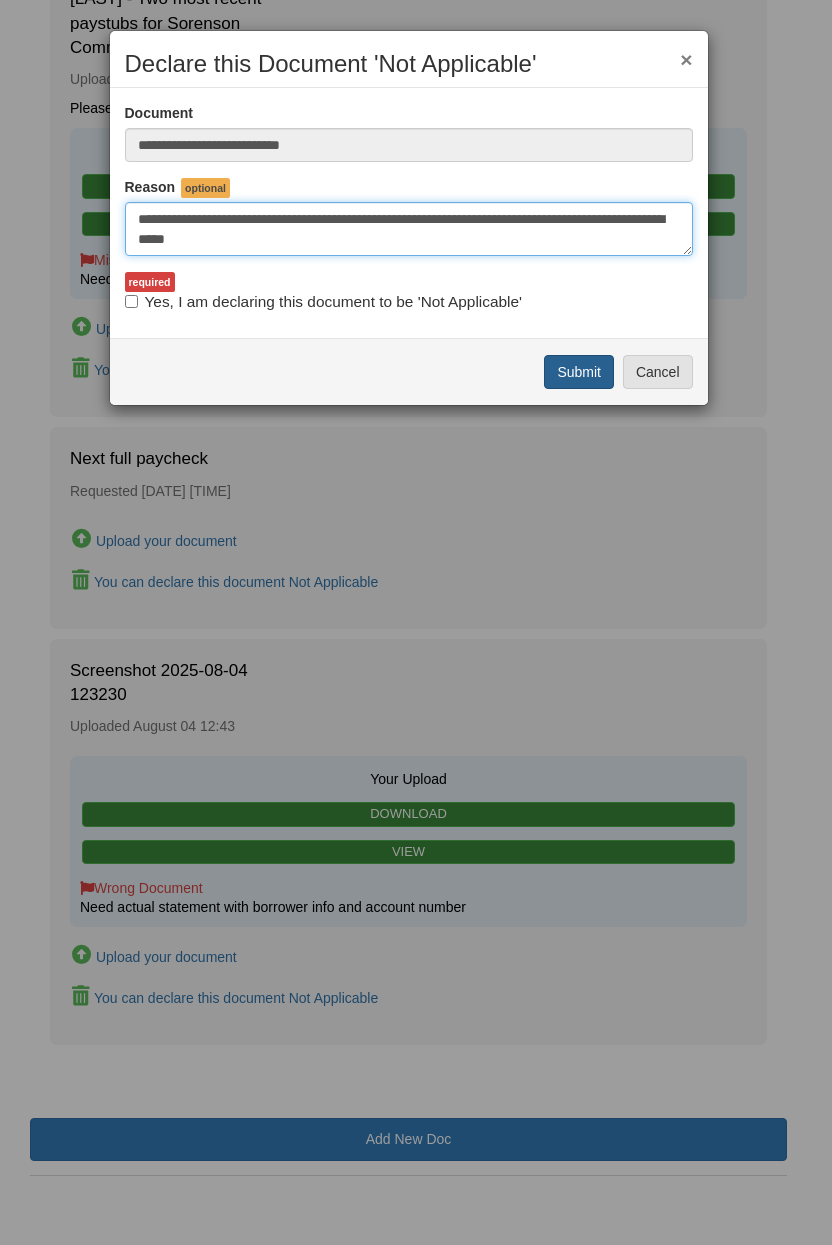 type on "**********" 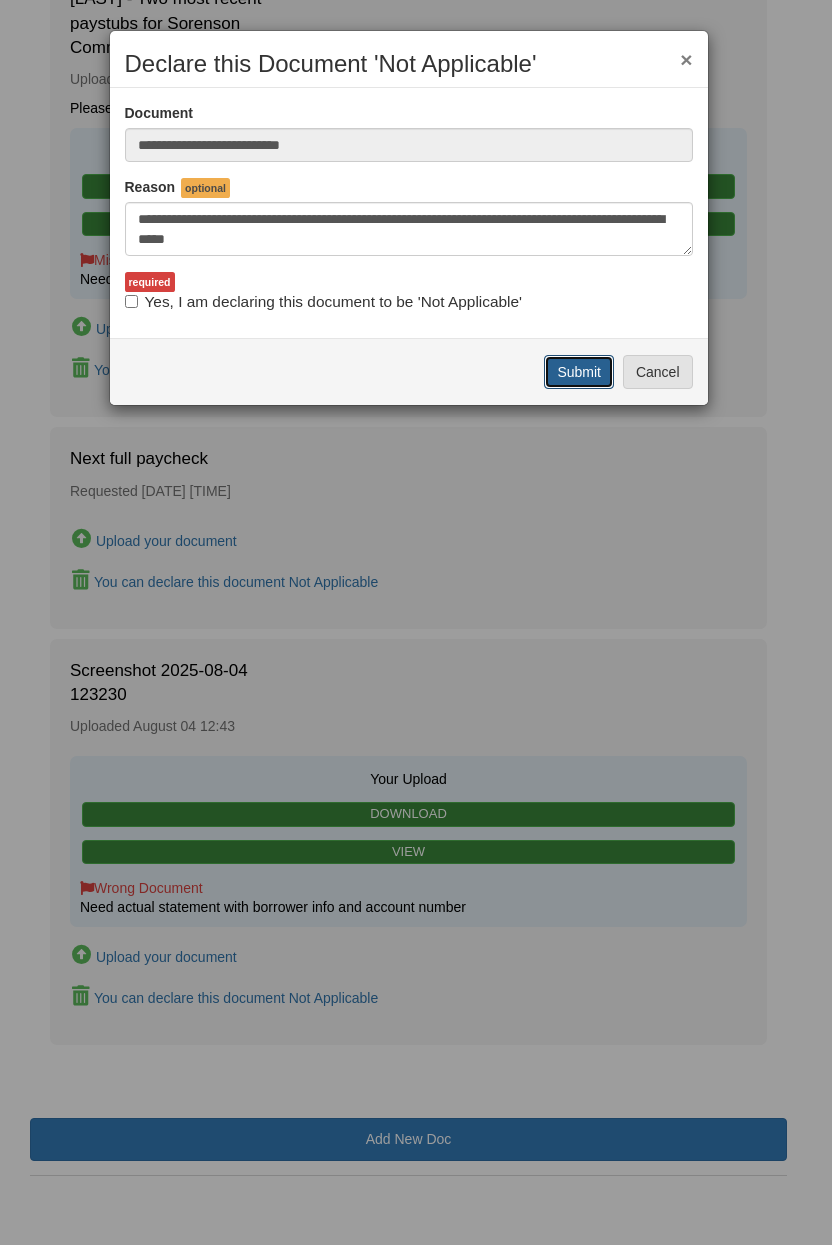 click on "Submit" at bounding box center (579, 372) 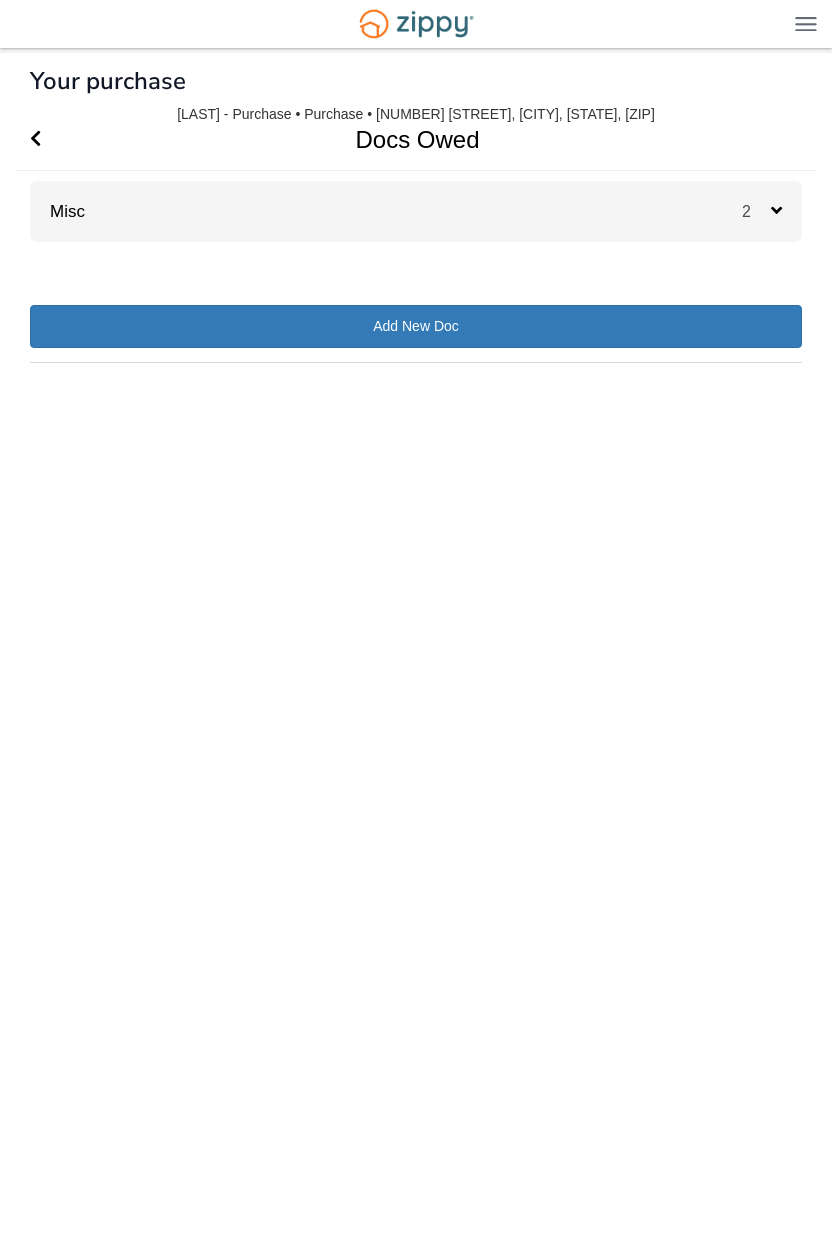 scroll, scrollTop: 0, scrollLeft: 0, axis: both 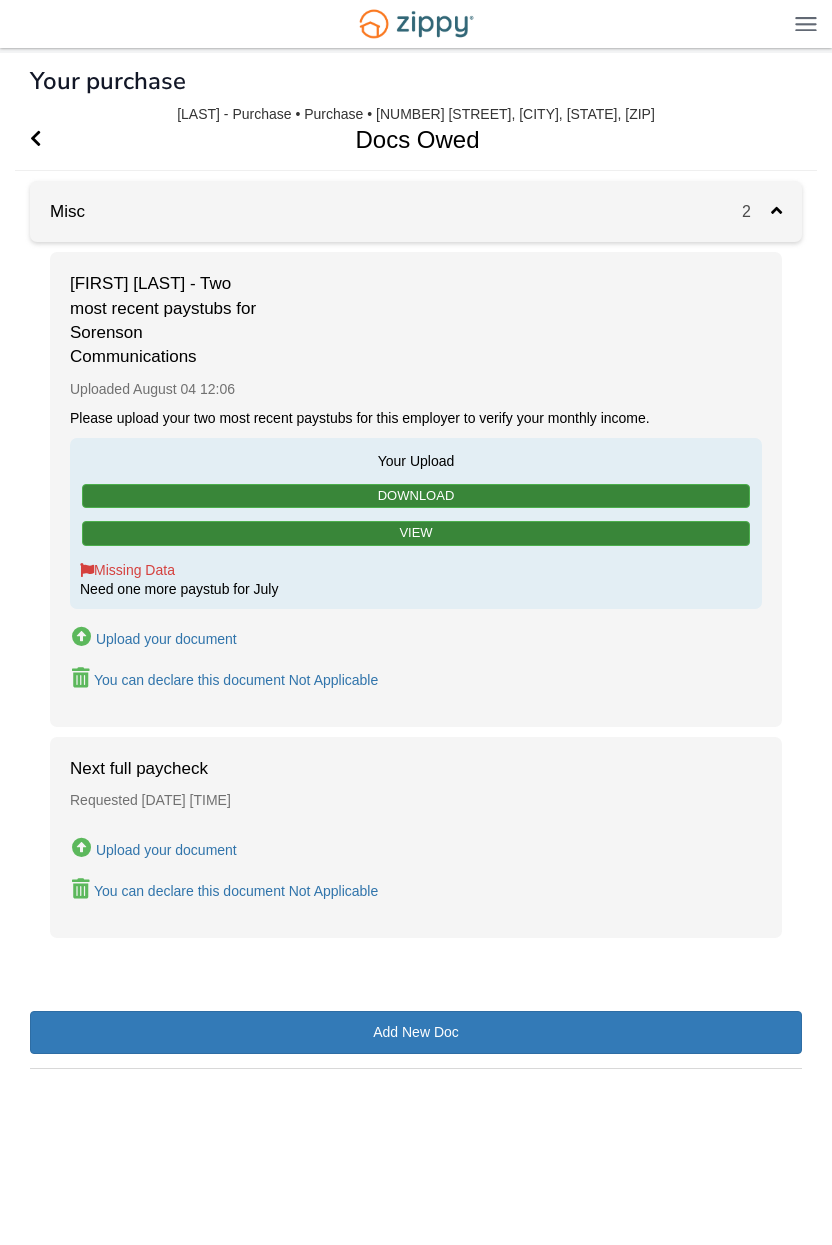 click on "You can declare this document Not Applicable" at bounding box center (225, 679) 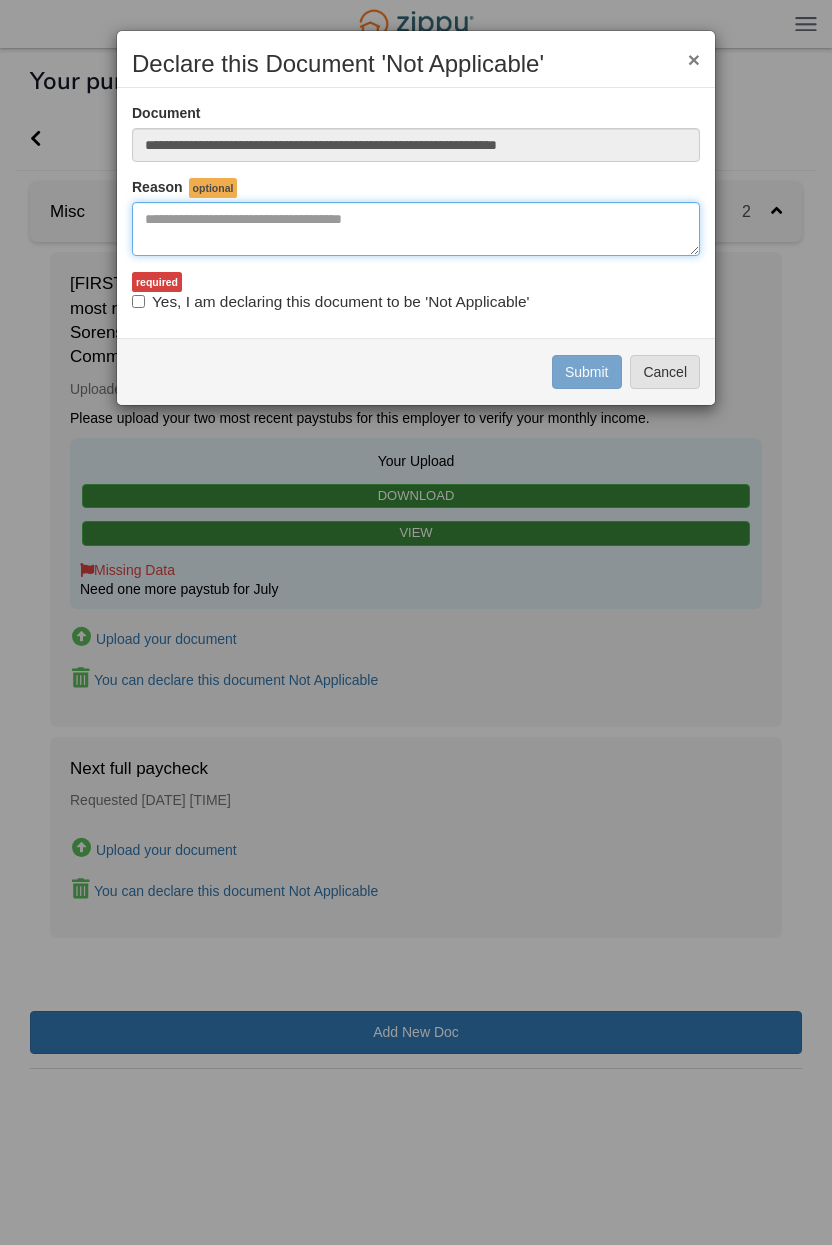 click at bounding box center [416, 229] 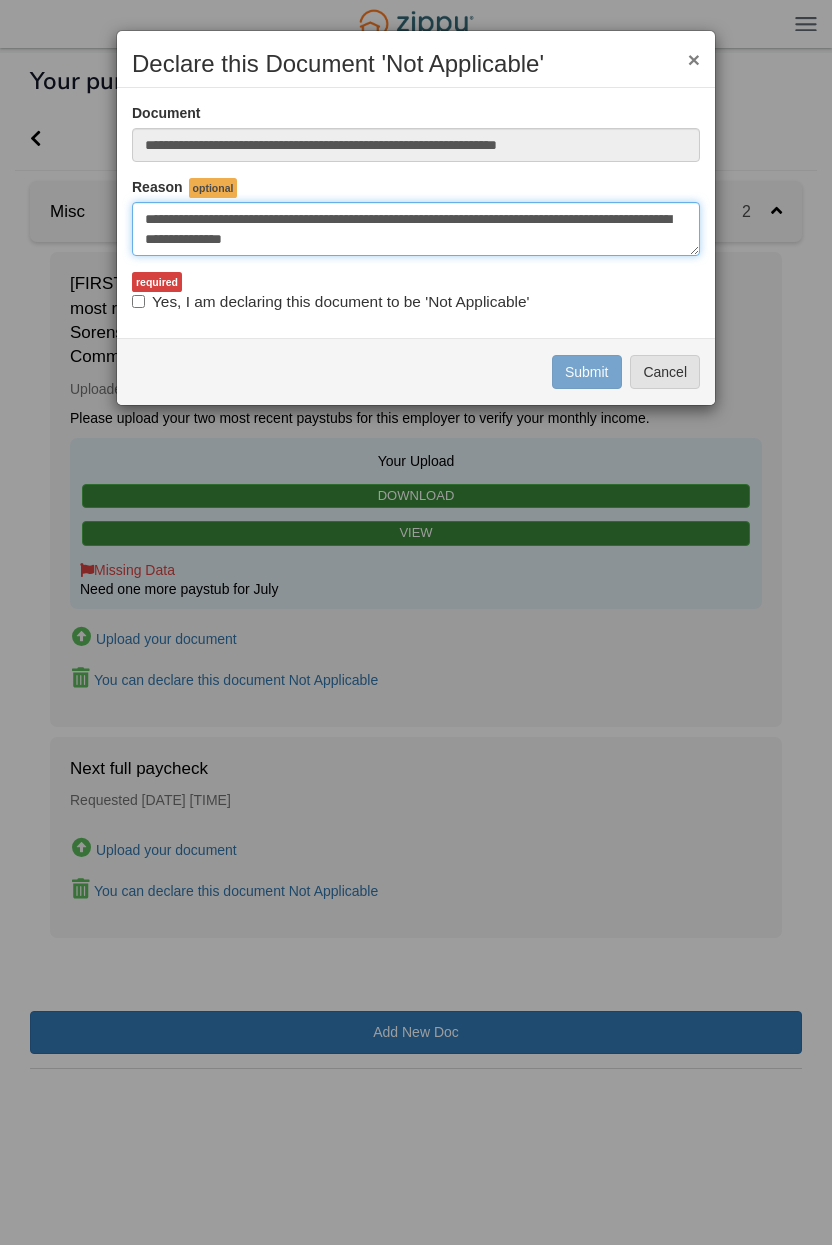 click on "**********" at bounding box center (416, 229) 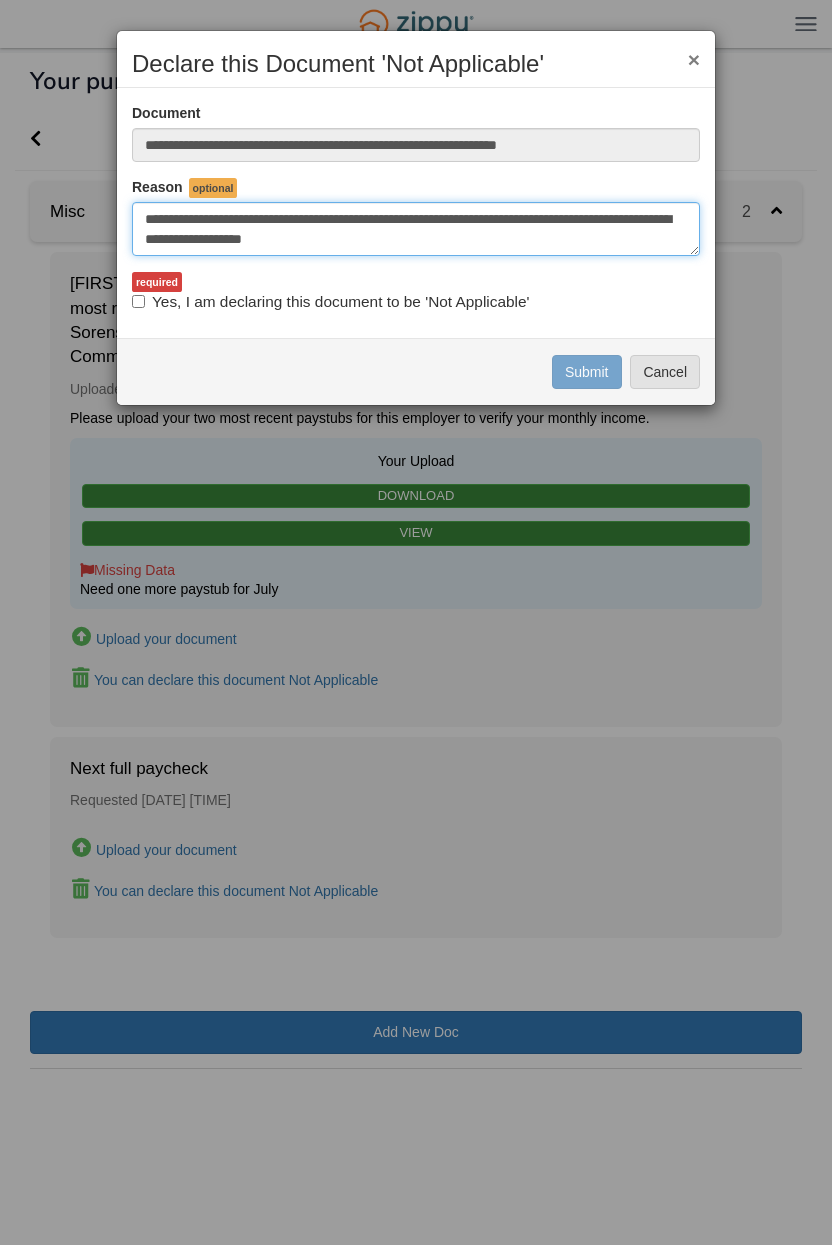 click on "**********" at bounding box center [416, 229] 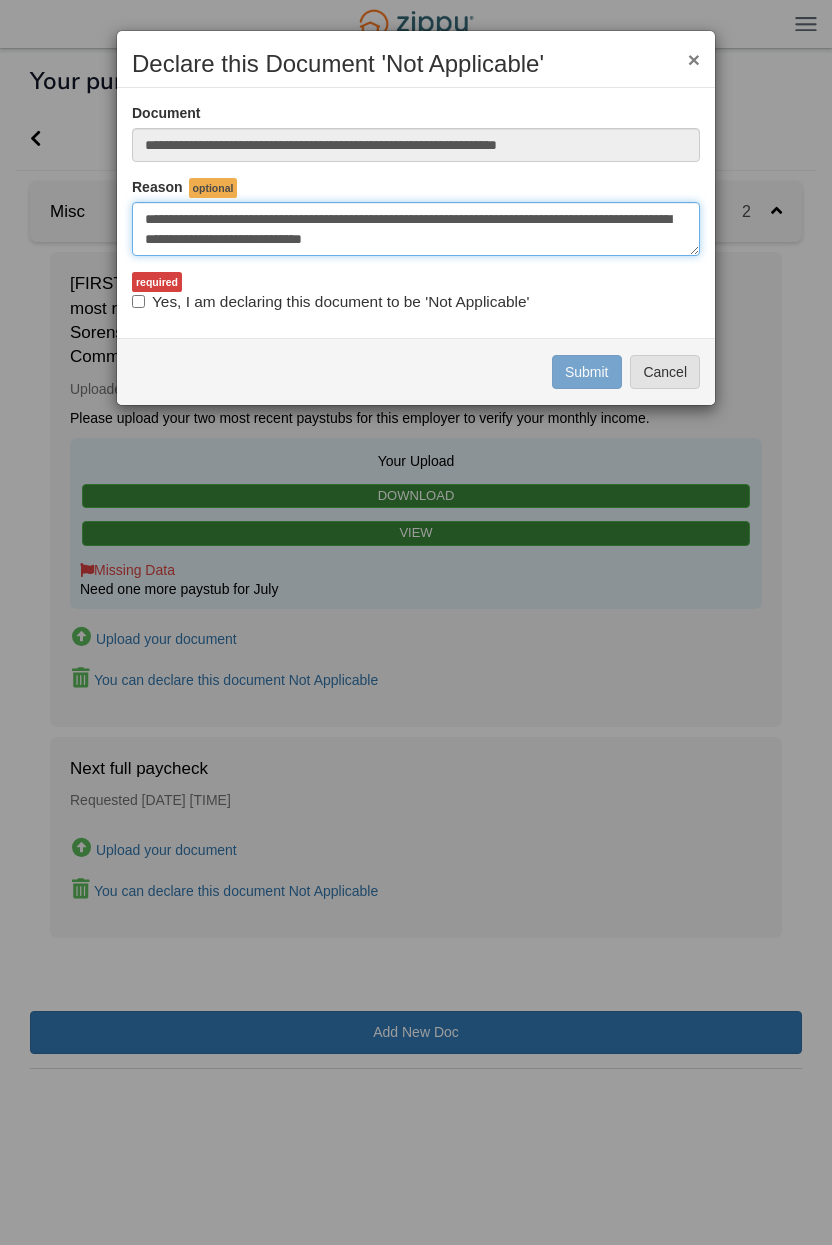 type on "**********" 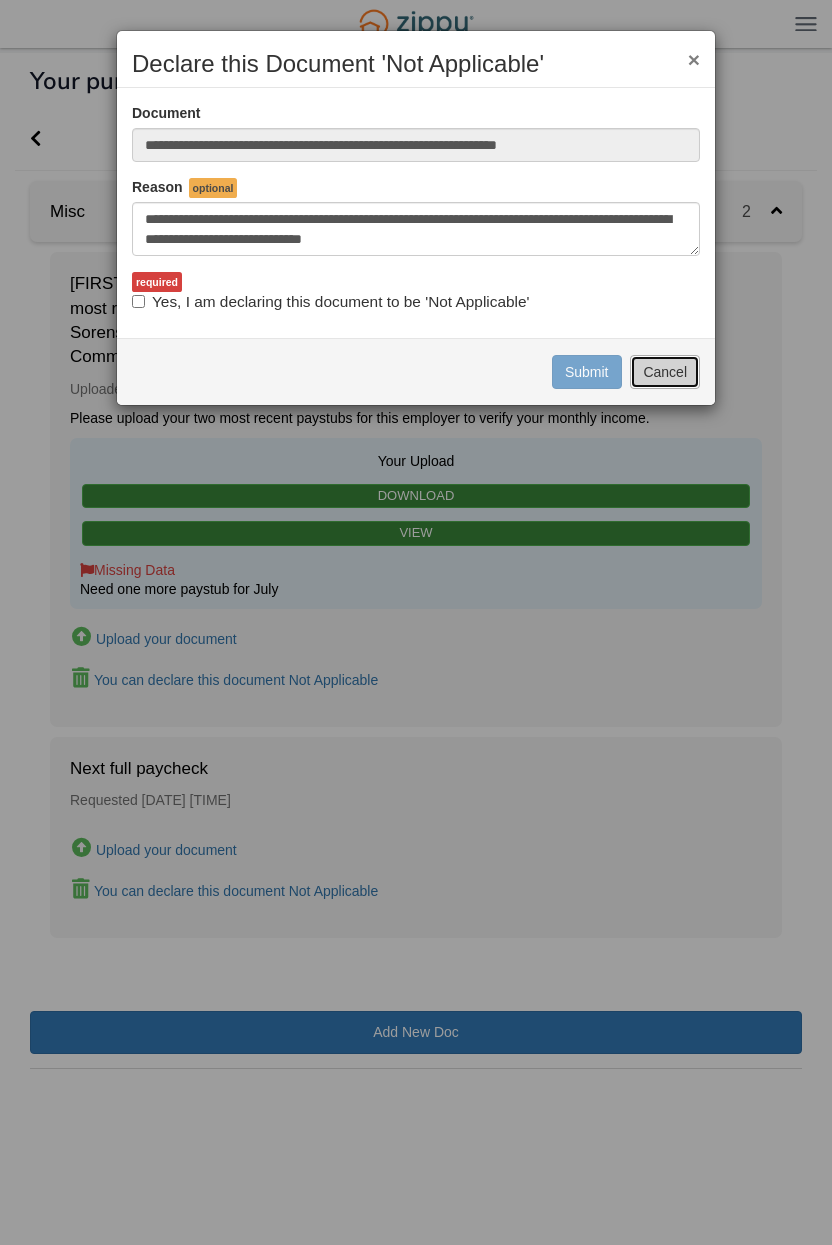 click on "Cancel" at bounding box center (665, 372) 